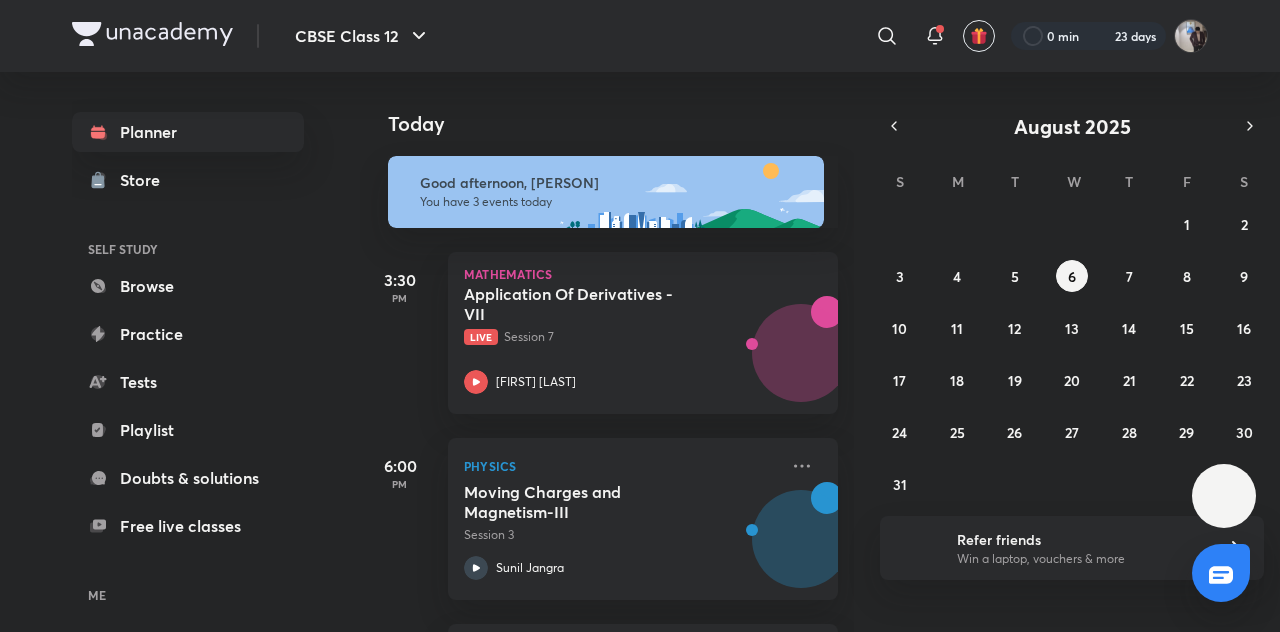 scroll, scrollTop: 0, scrollLeft: 0, axis: both 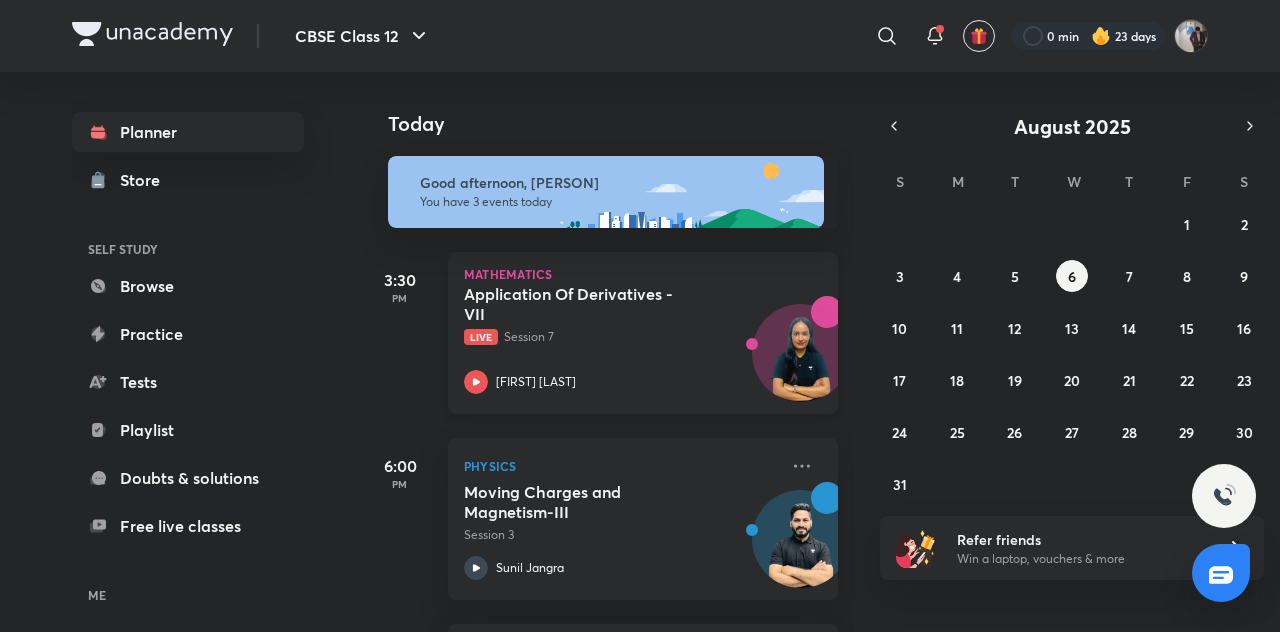click on "Application Of Derivatives - VII" at bounding box center [588, 304] 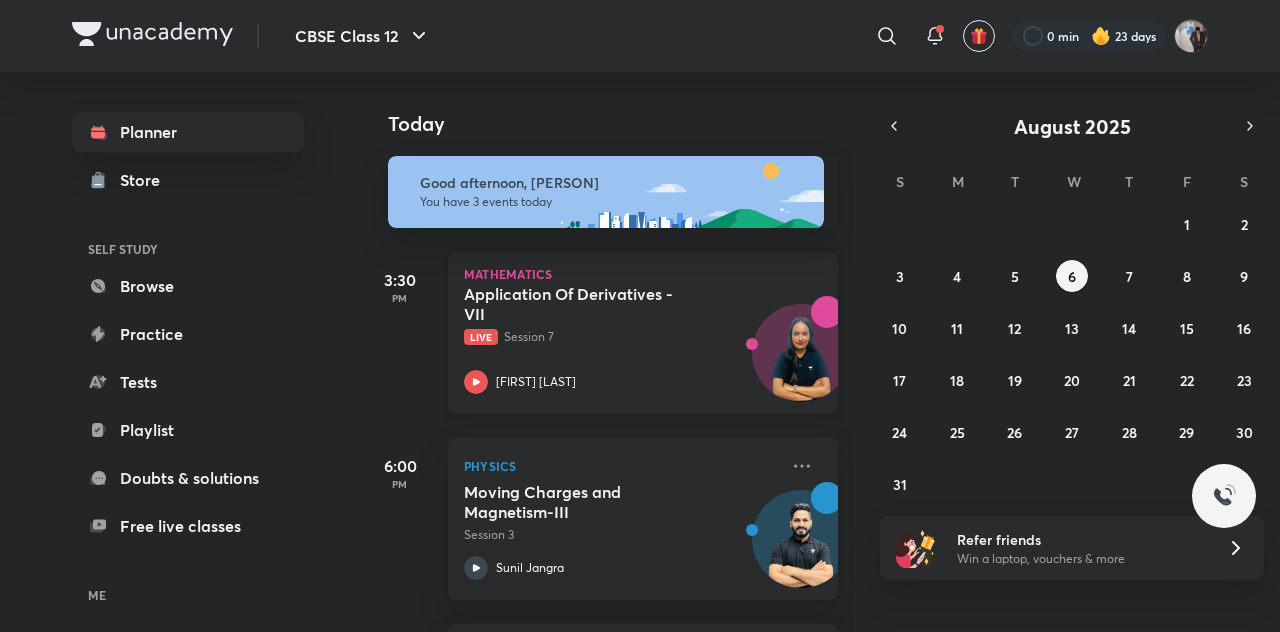 click on "Application Of Derivatives - VII" at bounding box center [588, 304] 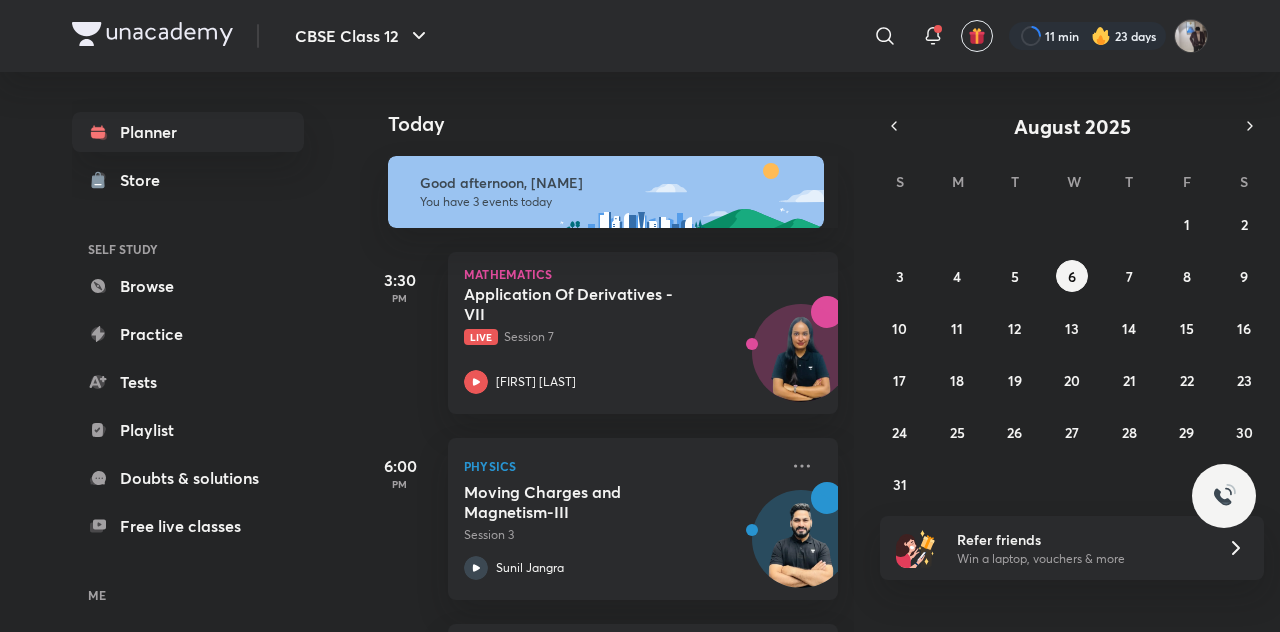 scroll, scrollTop: 0, scrollLeft: 0, axis: both 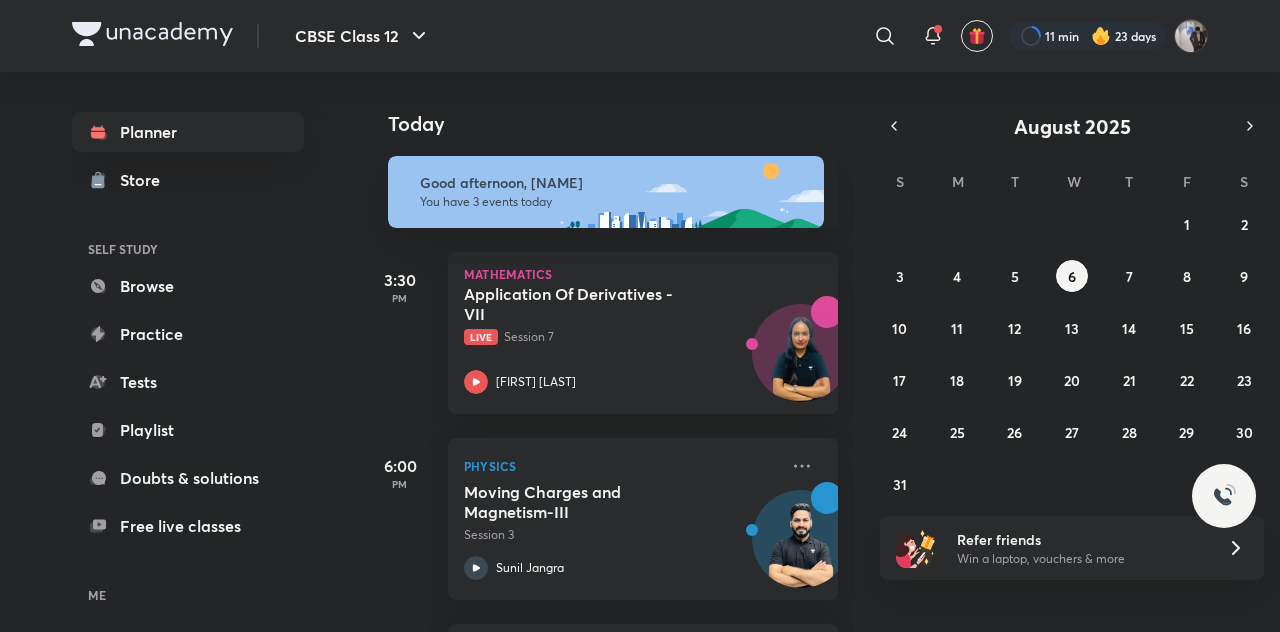 click on "Today" at bounding box center (609, 104) 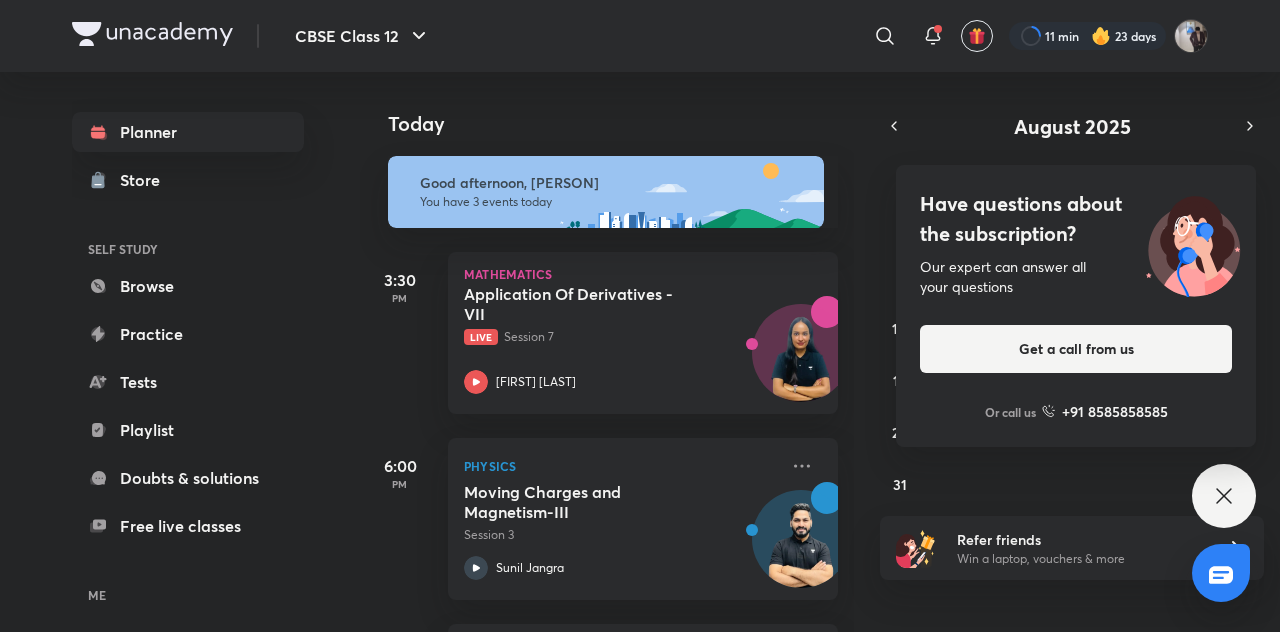 scroll, scrollTop: 0, scrollLeft: 0, axis: both 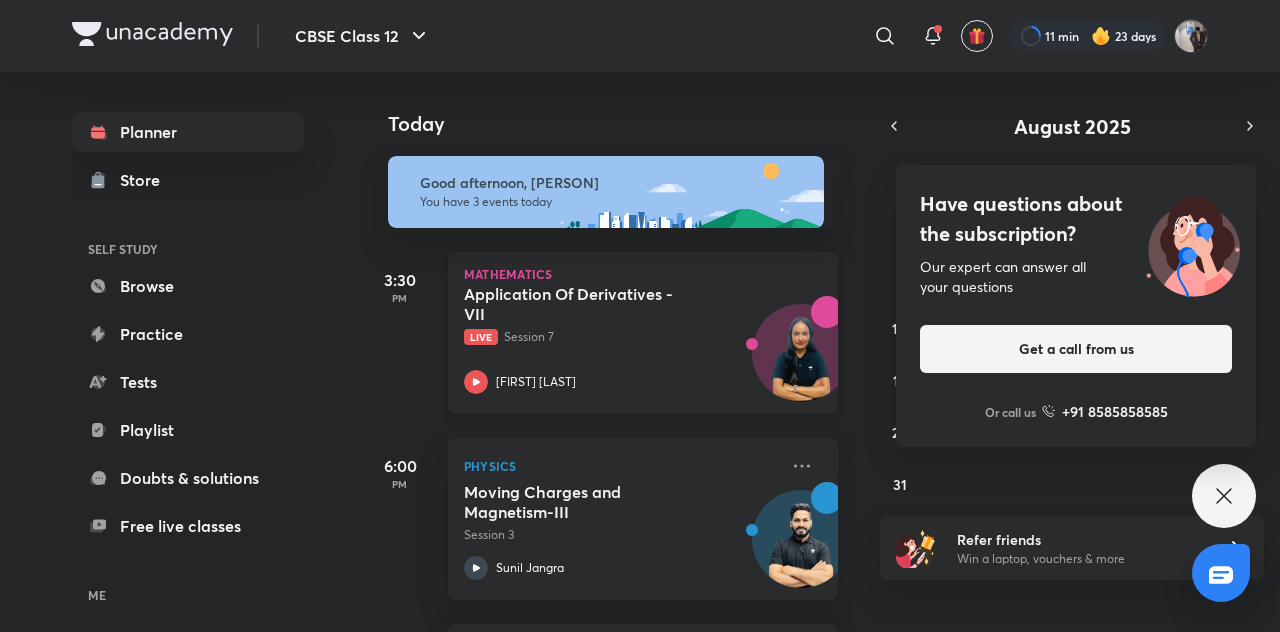 click on "Application Of Derivatives - VII" at bounding box center (588, 304) 